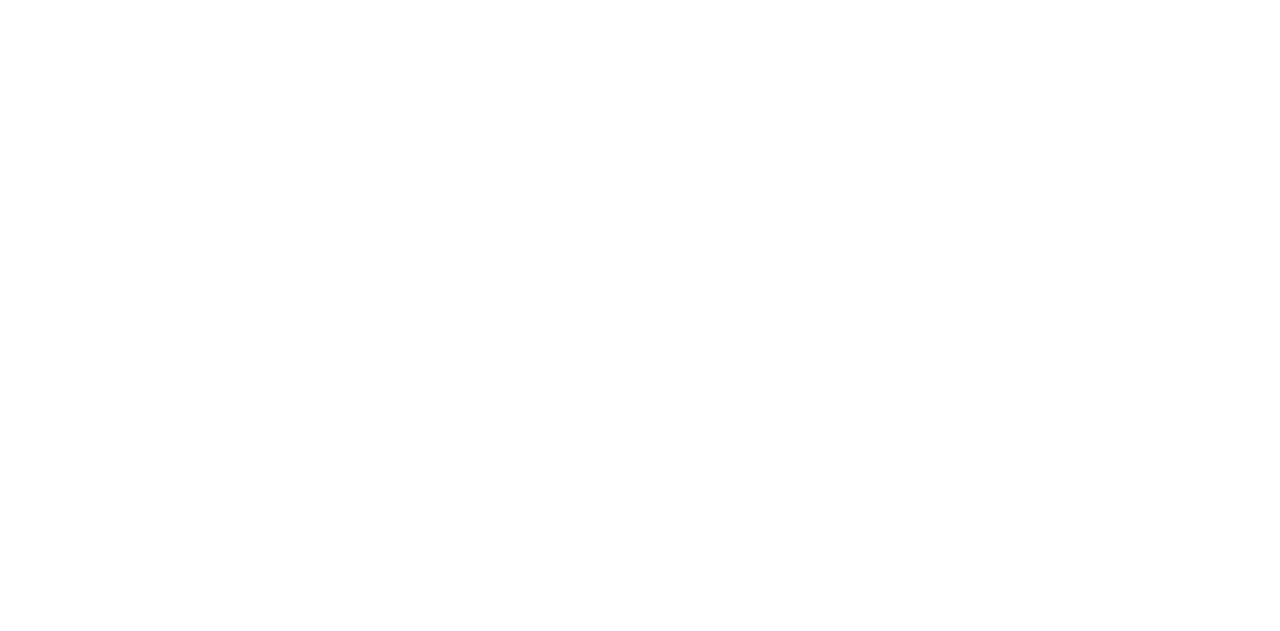 scroll, scrollTop: 0, scrollLeft: 0, axis: both 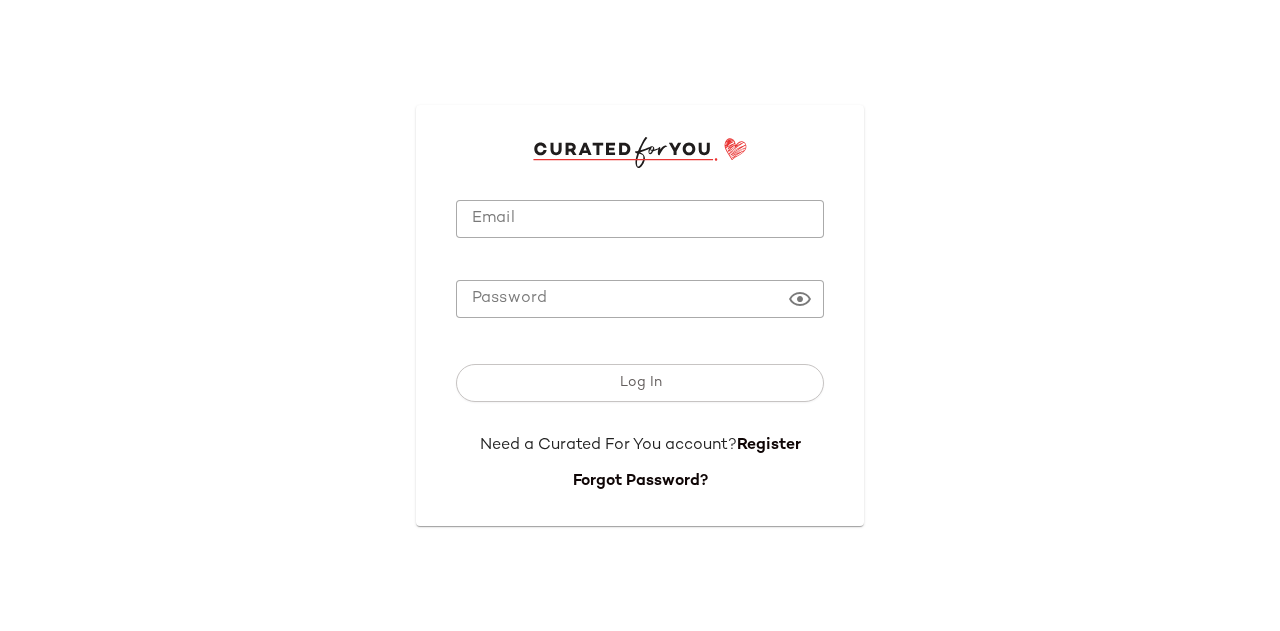type on "**********" 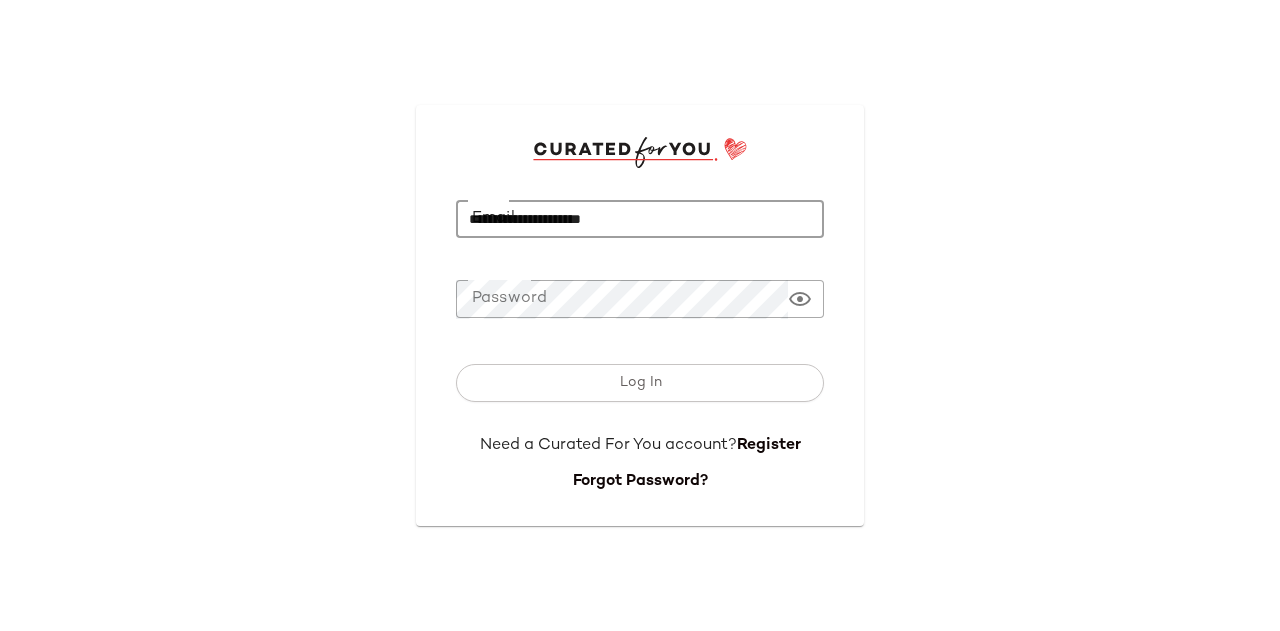 click on "**********" 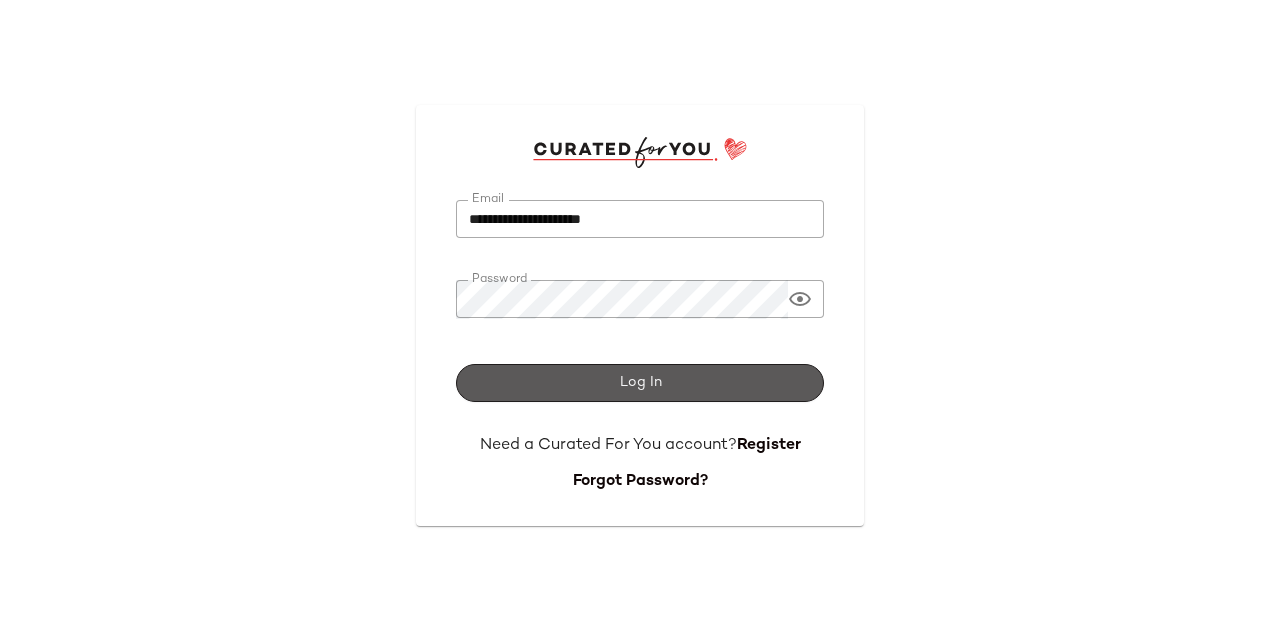 click on "Log In" at bounding box center [640, 383] 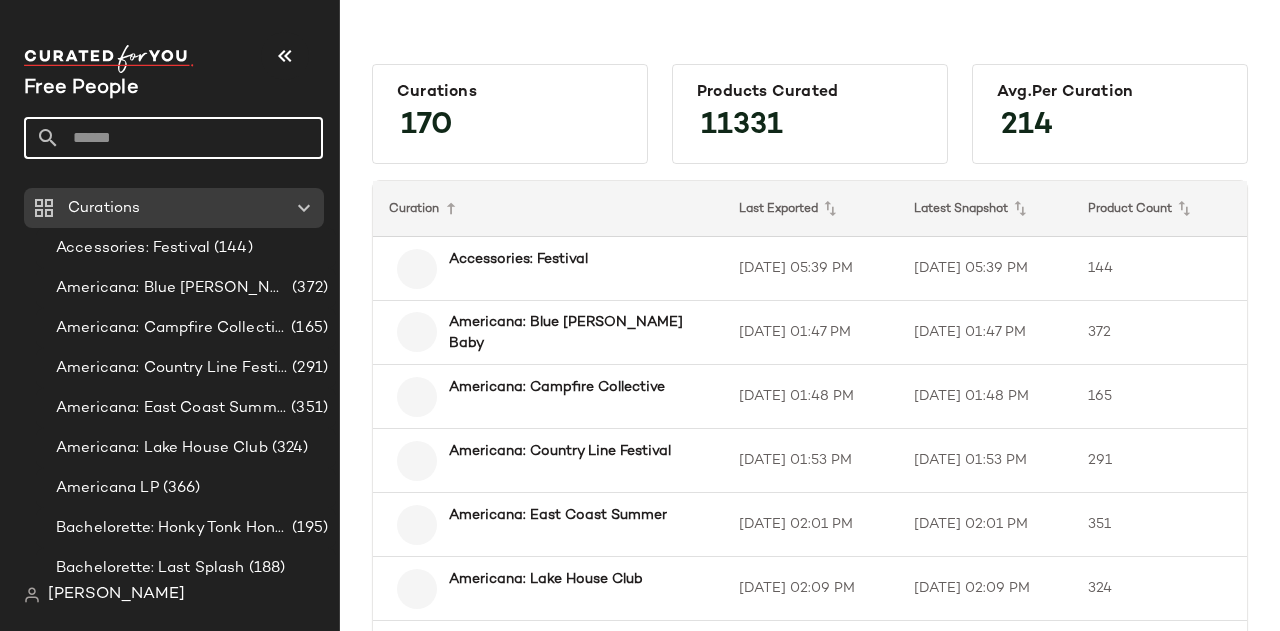 click 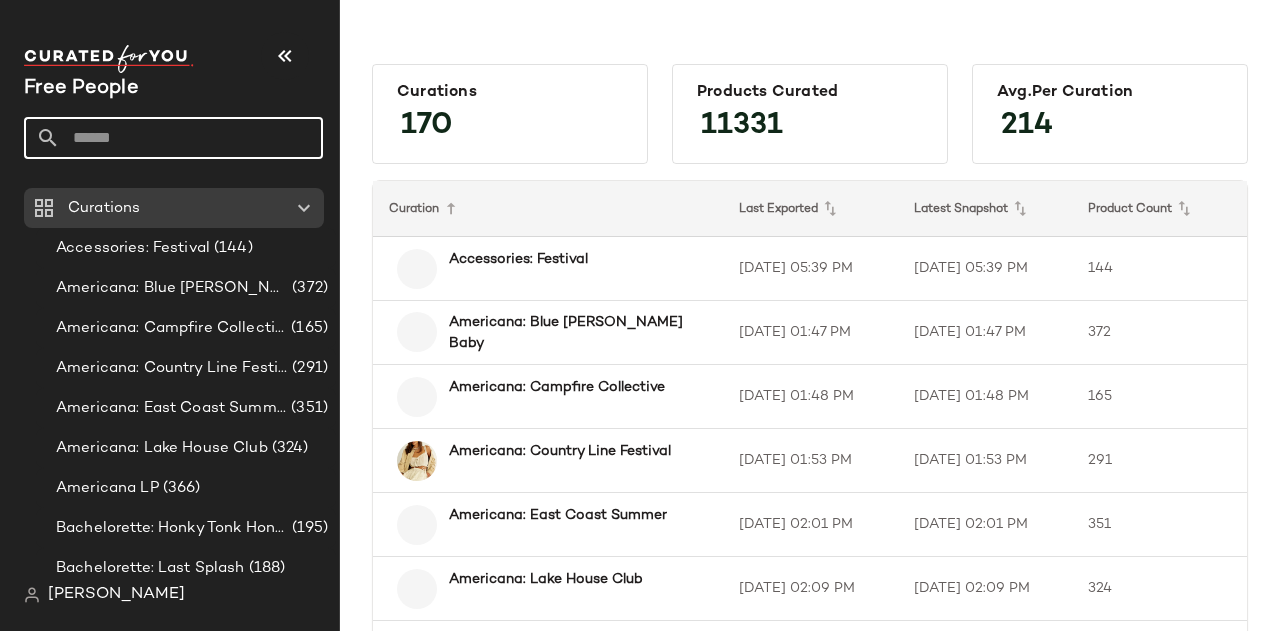 click 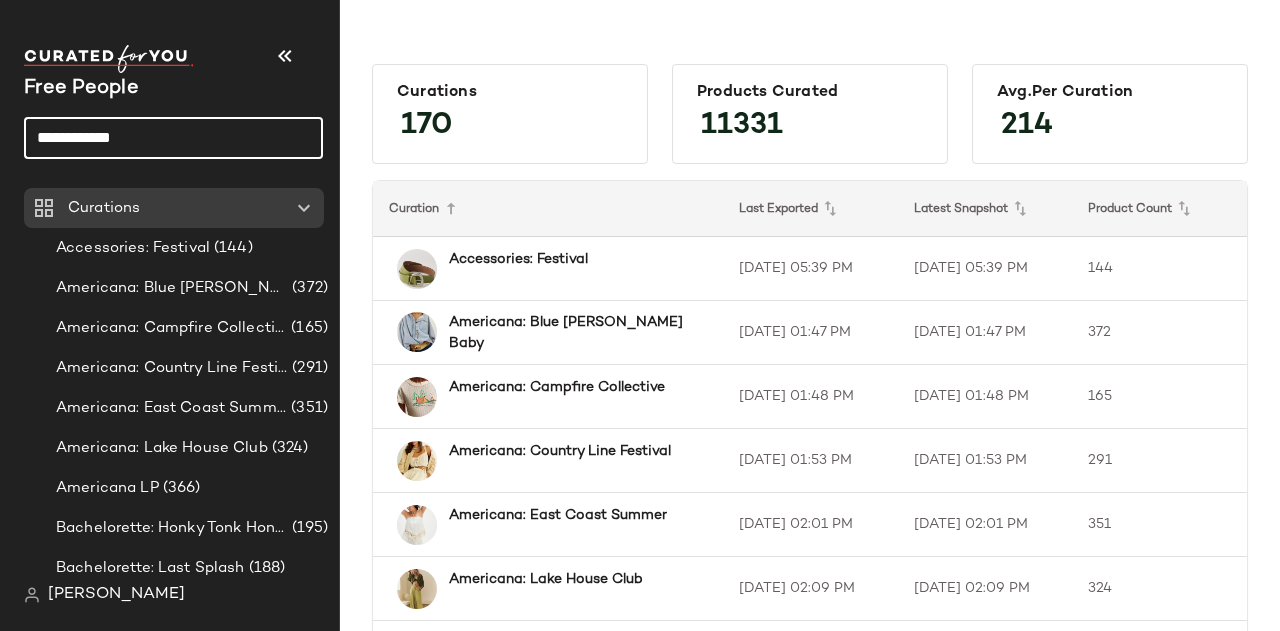 drag, startPoint x: 168, startPoint y: 134, endPoint x: 162, endPoint y: 163, distance: 29.614185 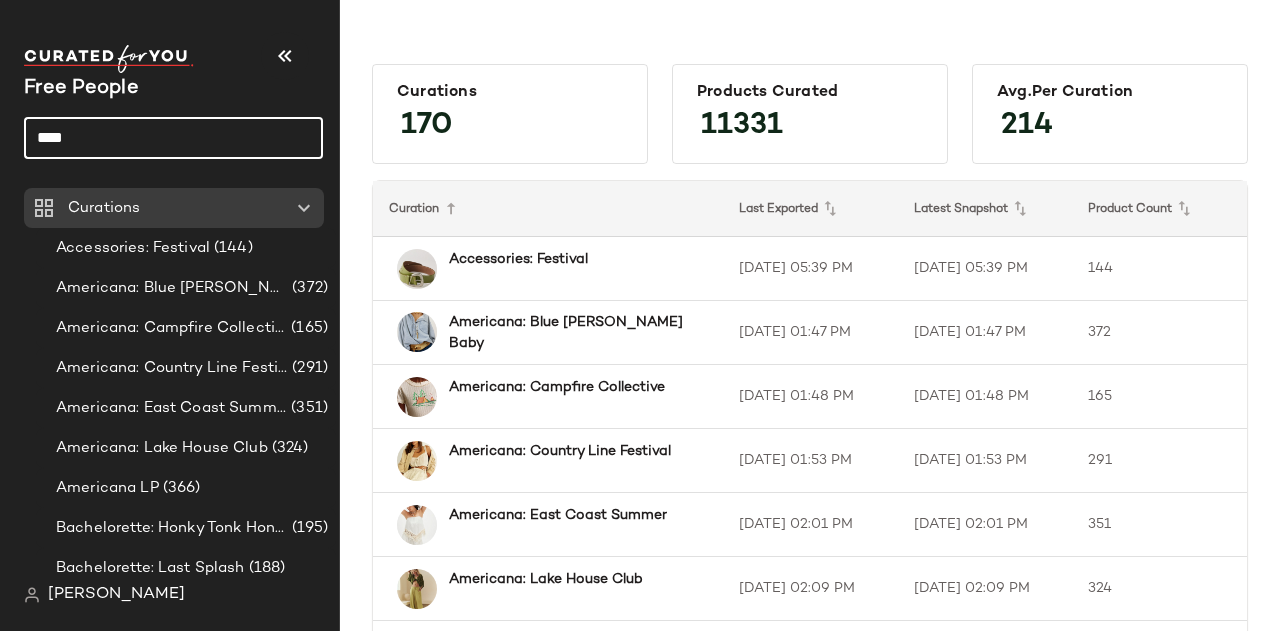 type on "*****" 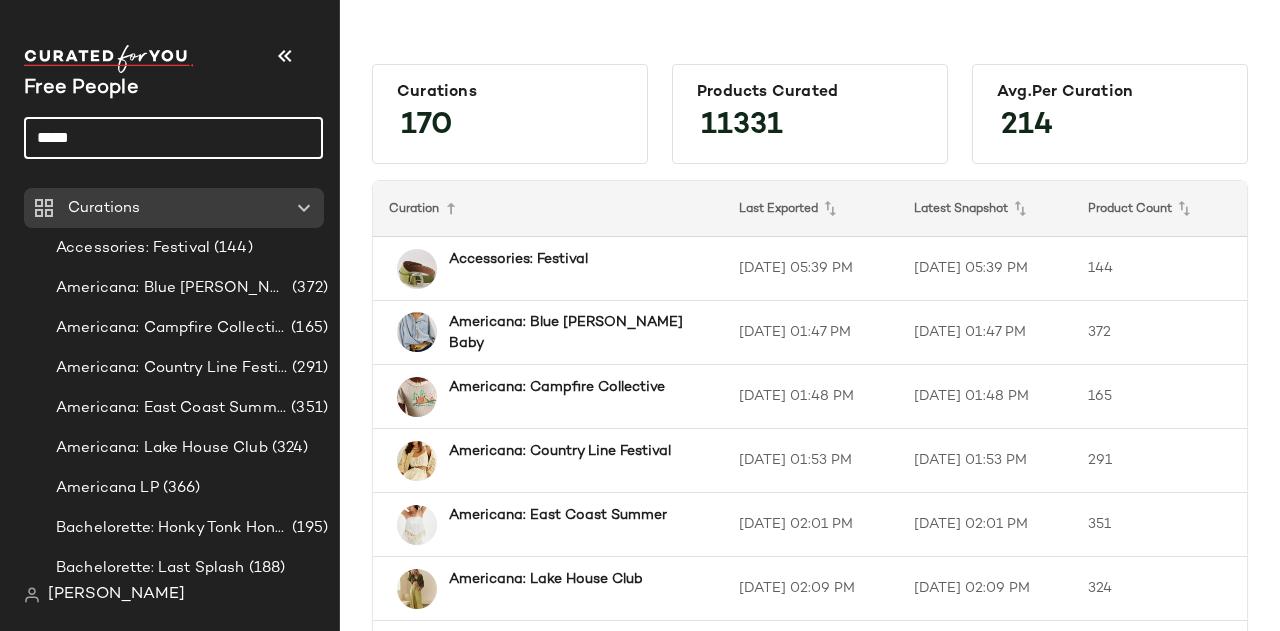 click on "*****" 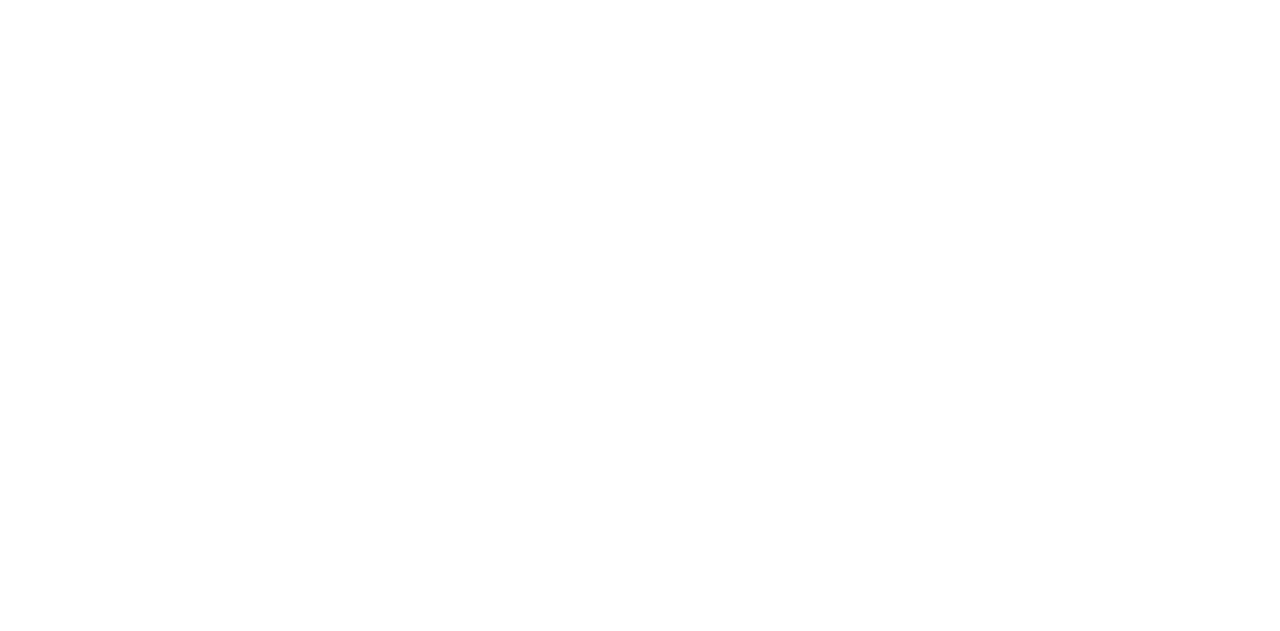 scroll, scrollTop: 0, scrollLeft: 0, axis: both 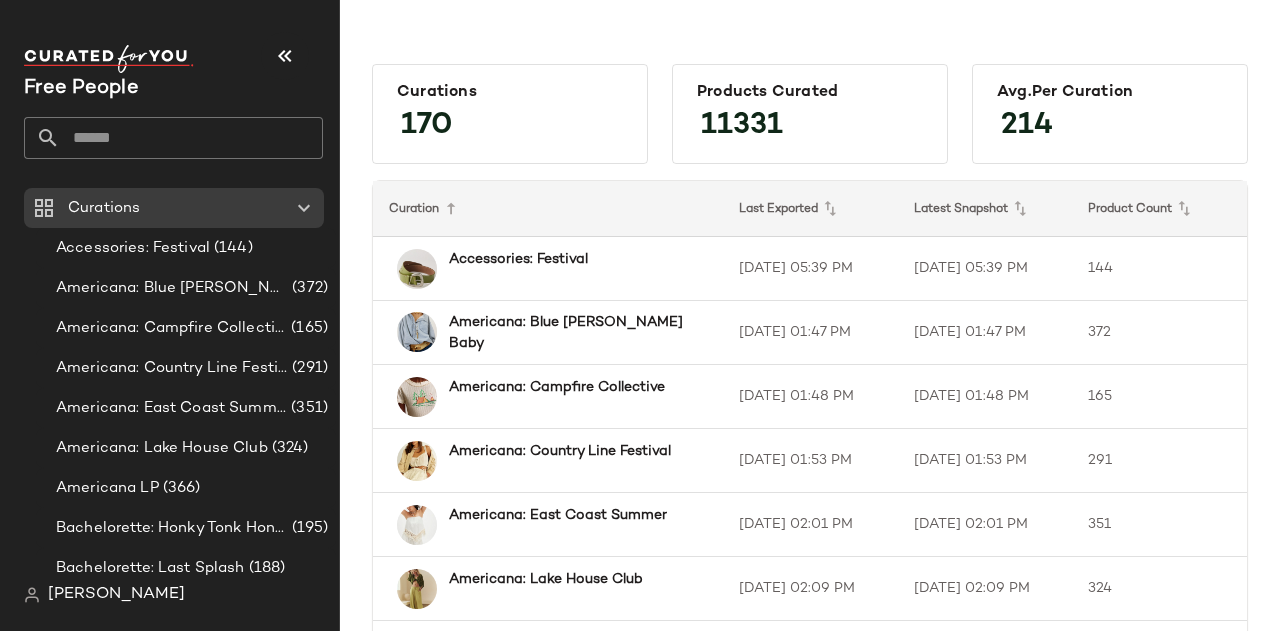 drag, startPoint x: 122, startPoint y: 82, endPoint x: 120, endPoint y: 125, distance: 43.046486 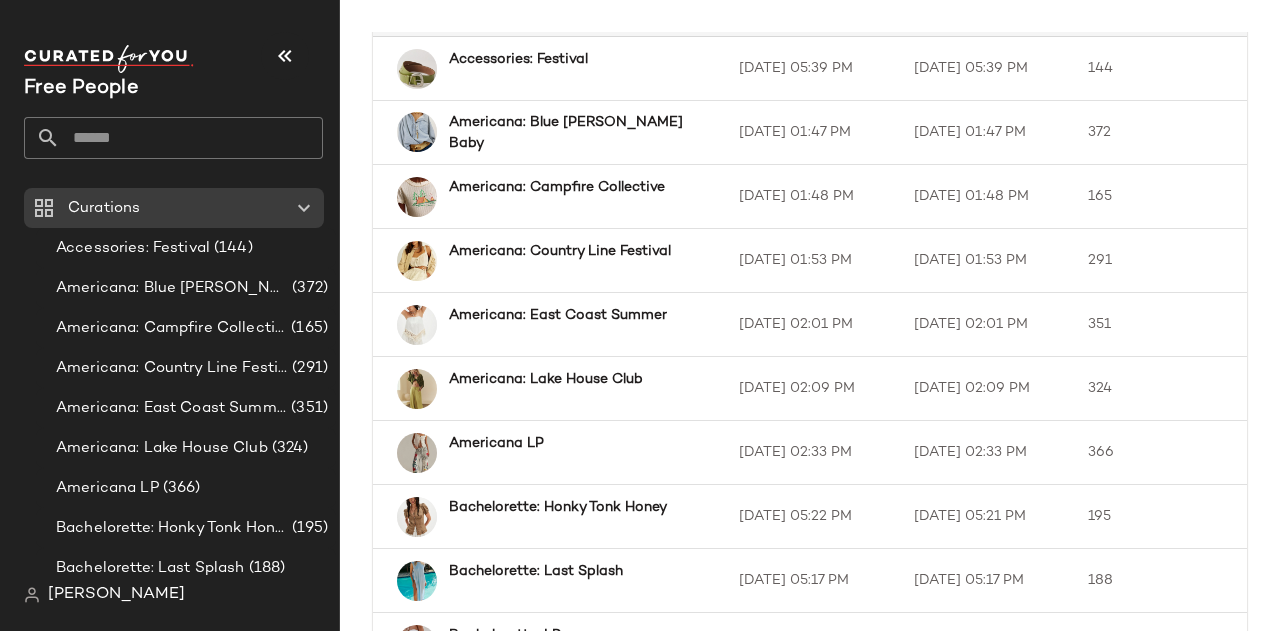 click 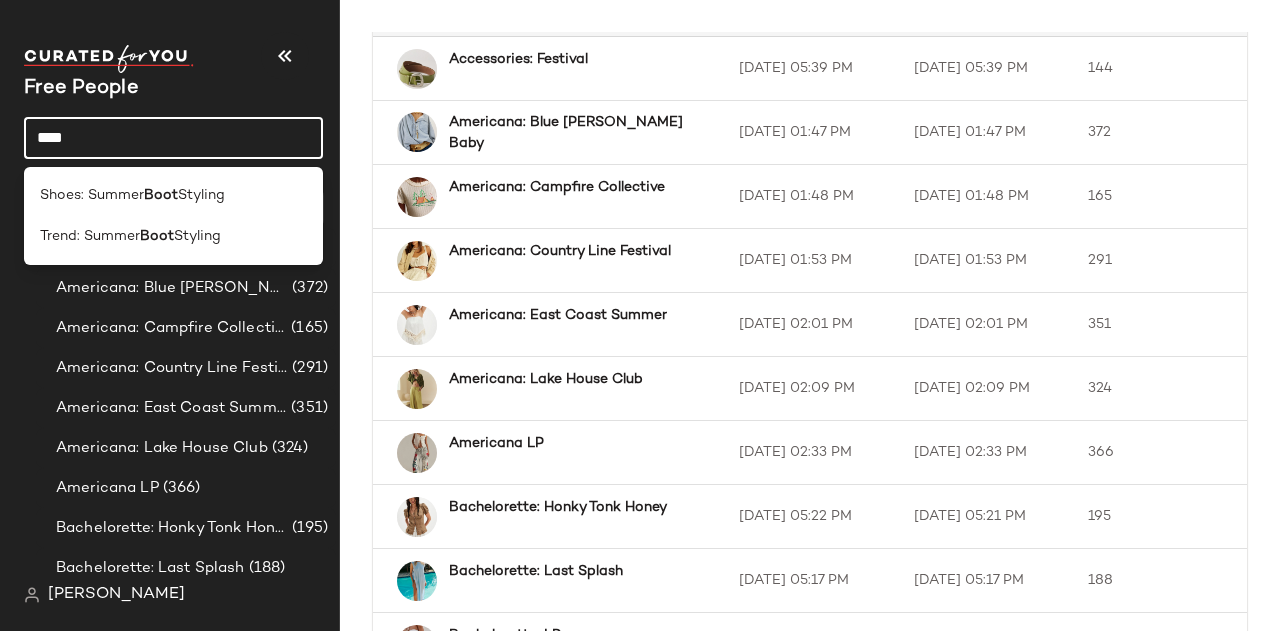 click on "****" 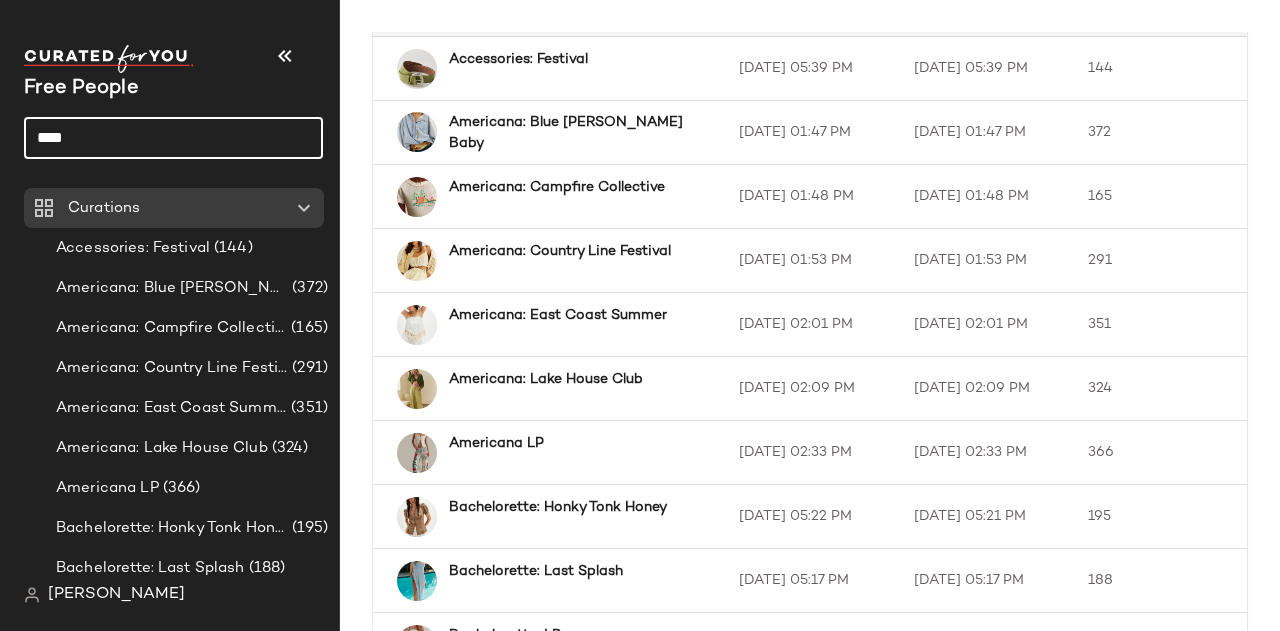 click on "****" 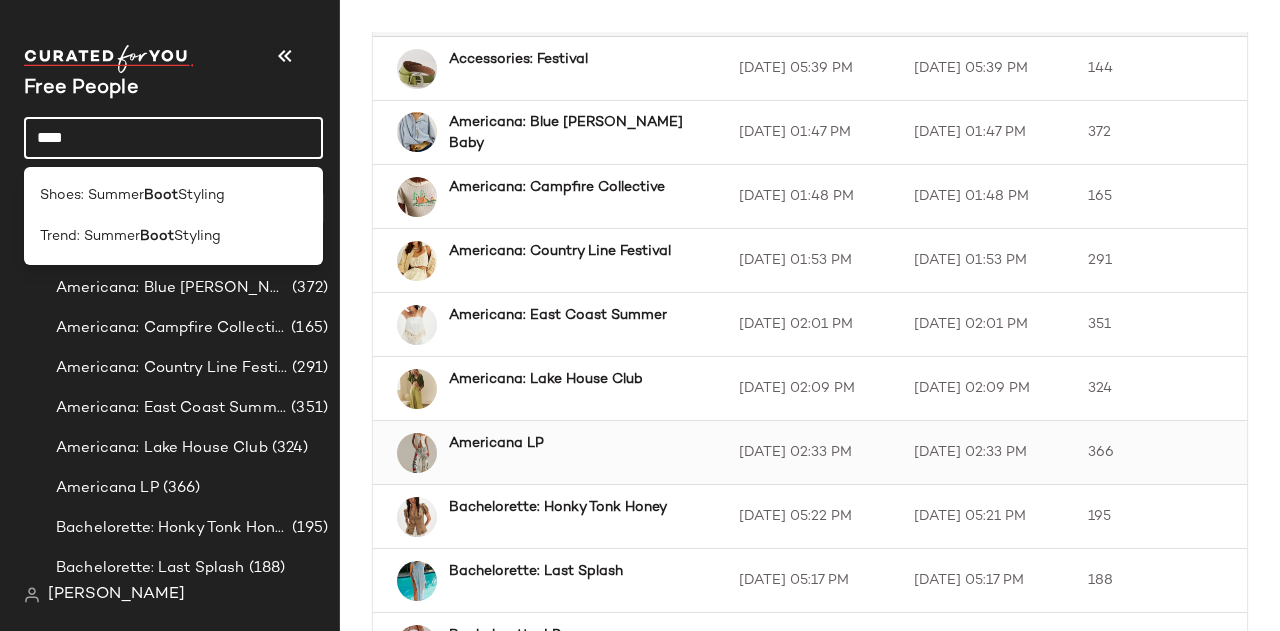 type on "****" 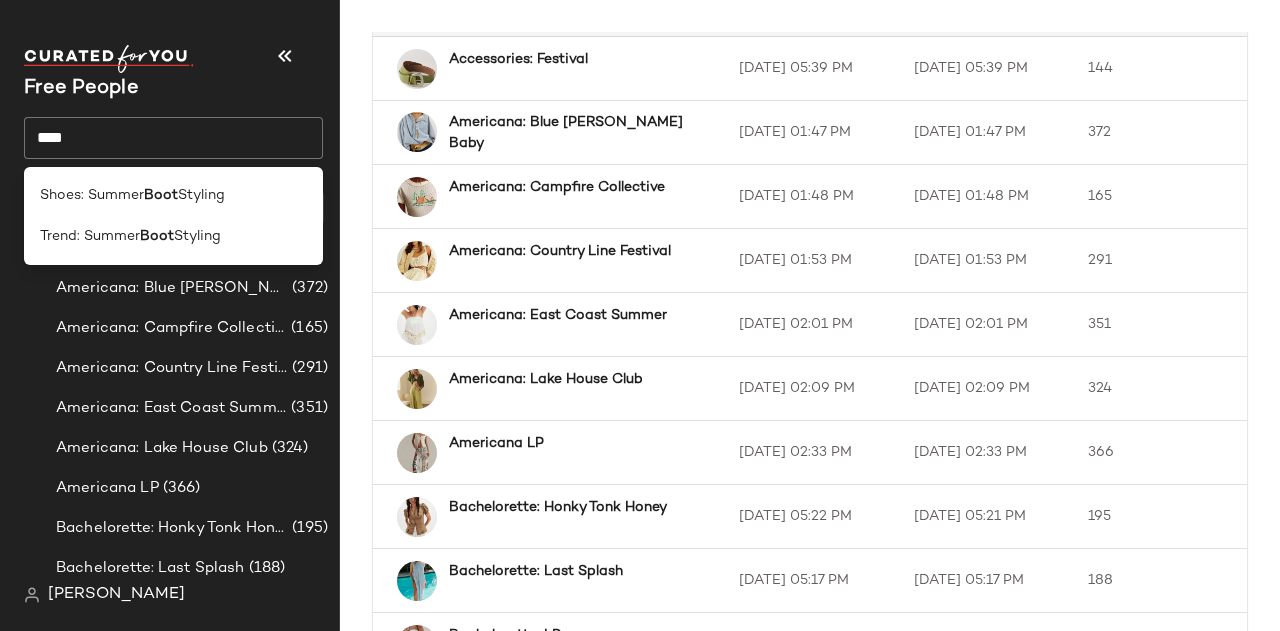 drag, startPoint x: 100, startPoint y: 186, endPoint x: 114, endPoint y: 212, distance: 29.529646 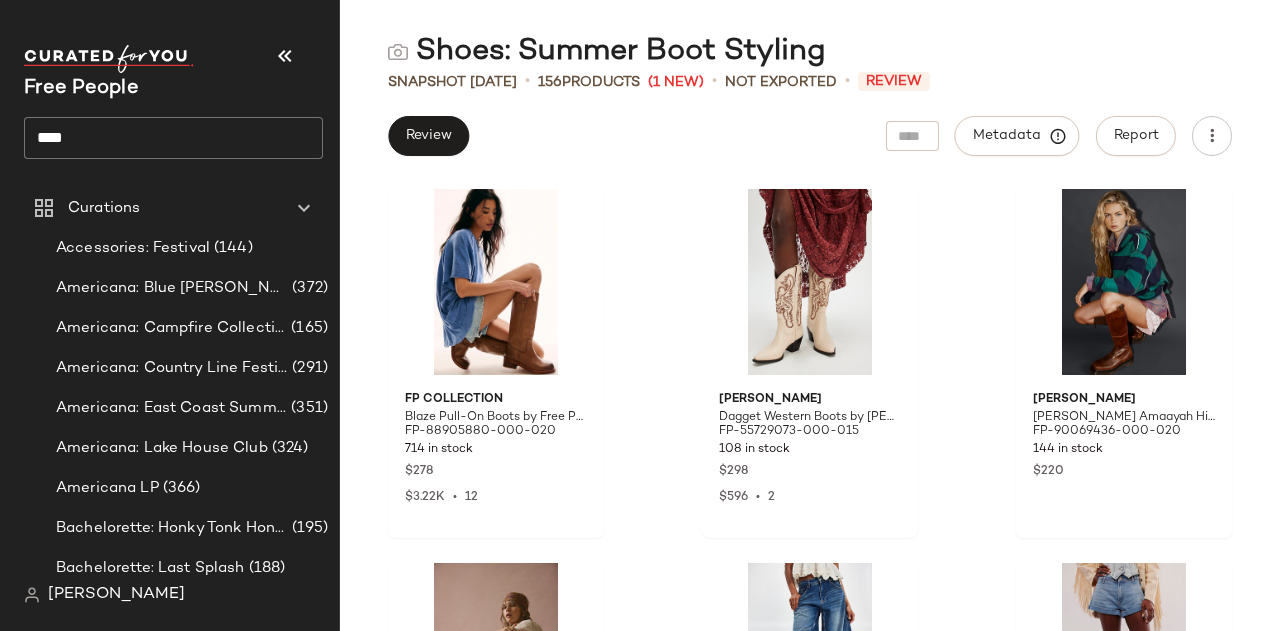 click on "****" 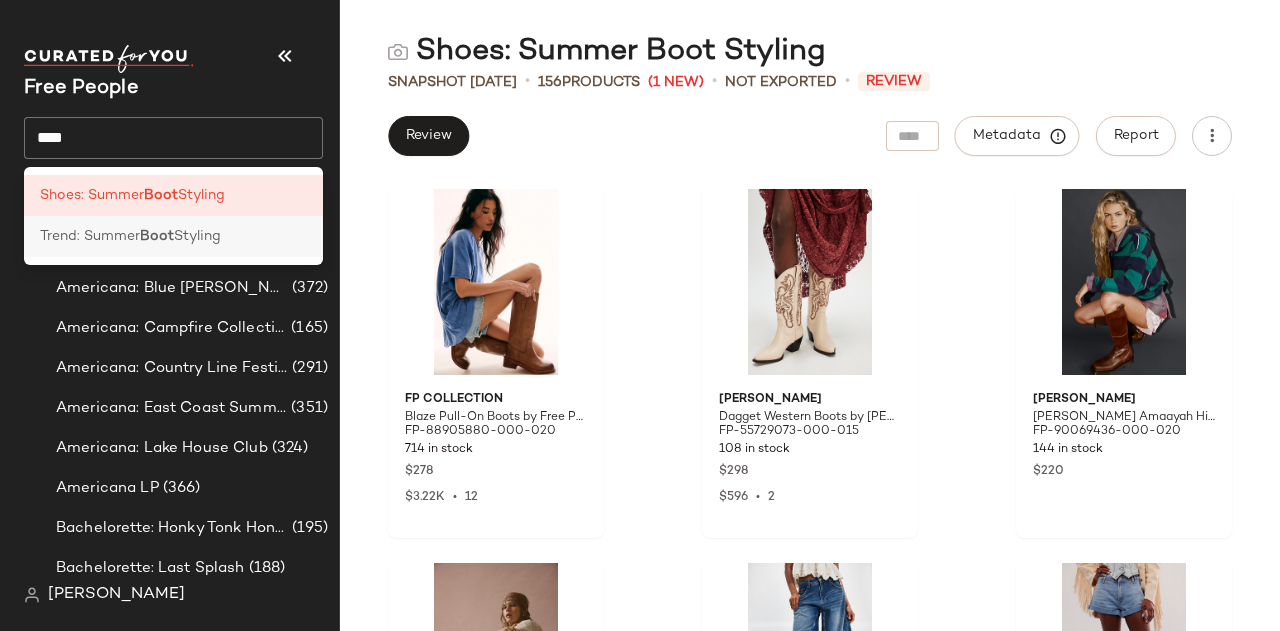 click on "Trend: Summer" at bounding box center (90, 236) 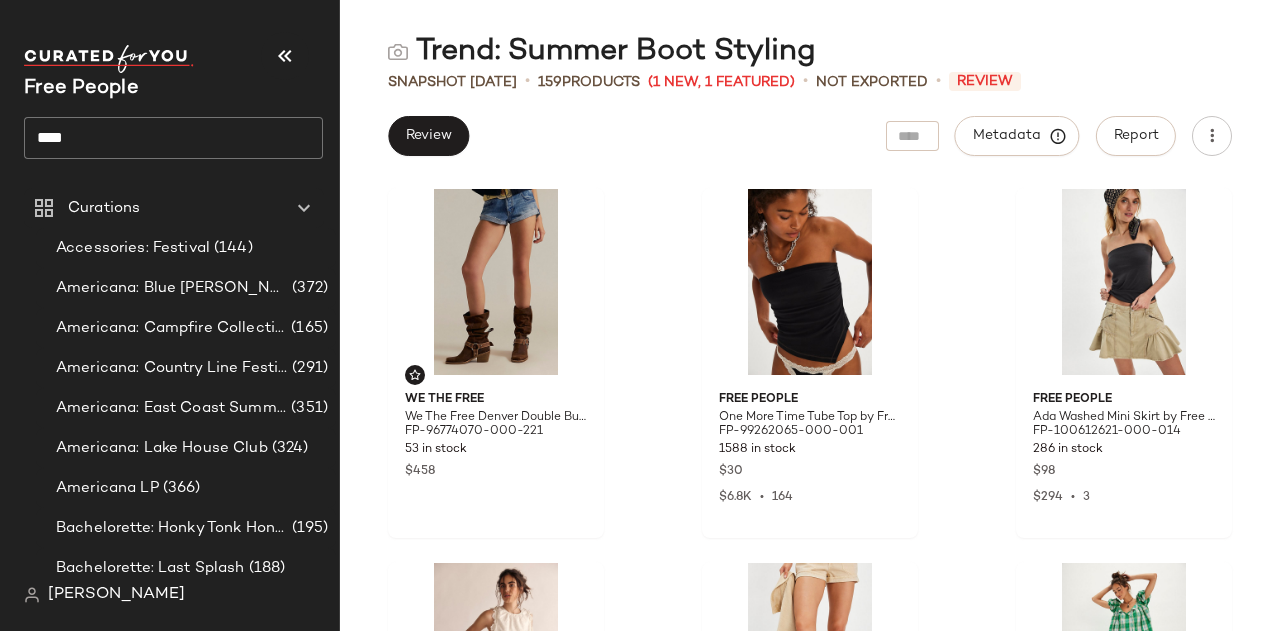 click on "****" 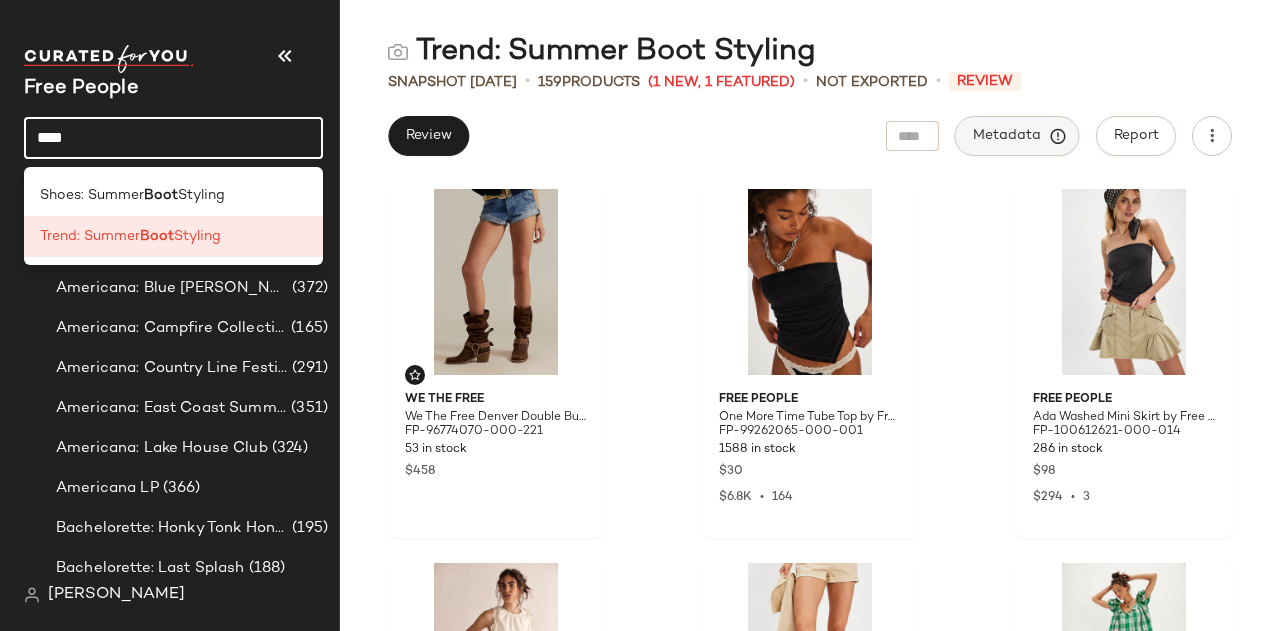 click on "Metadata" at bounding box center [1017, 136] 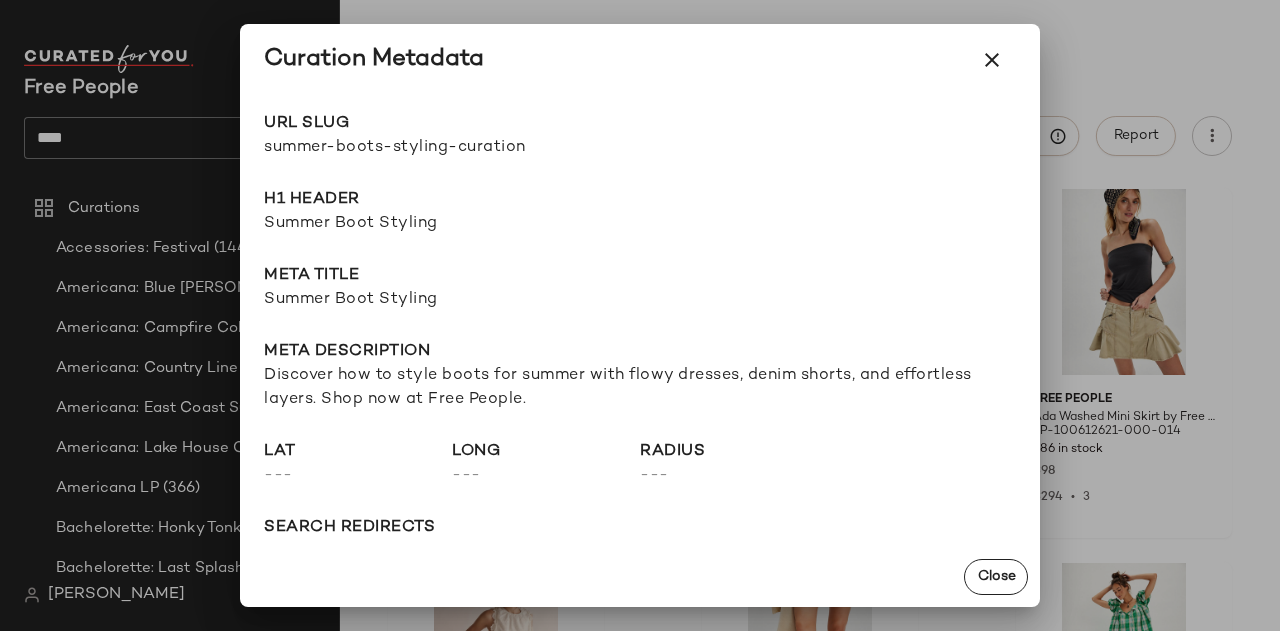 click at bounding box center [640, 315] 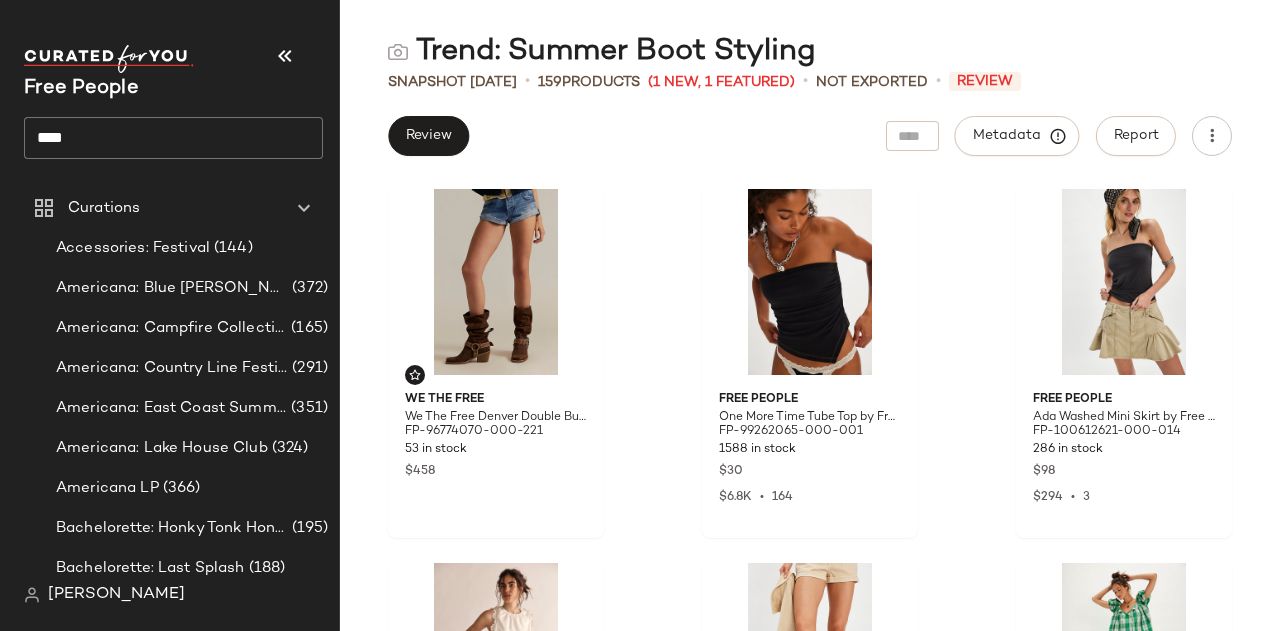 click on "****" 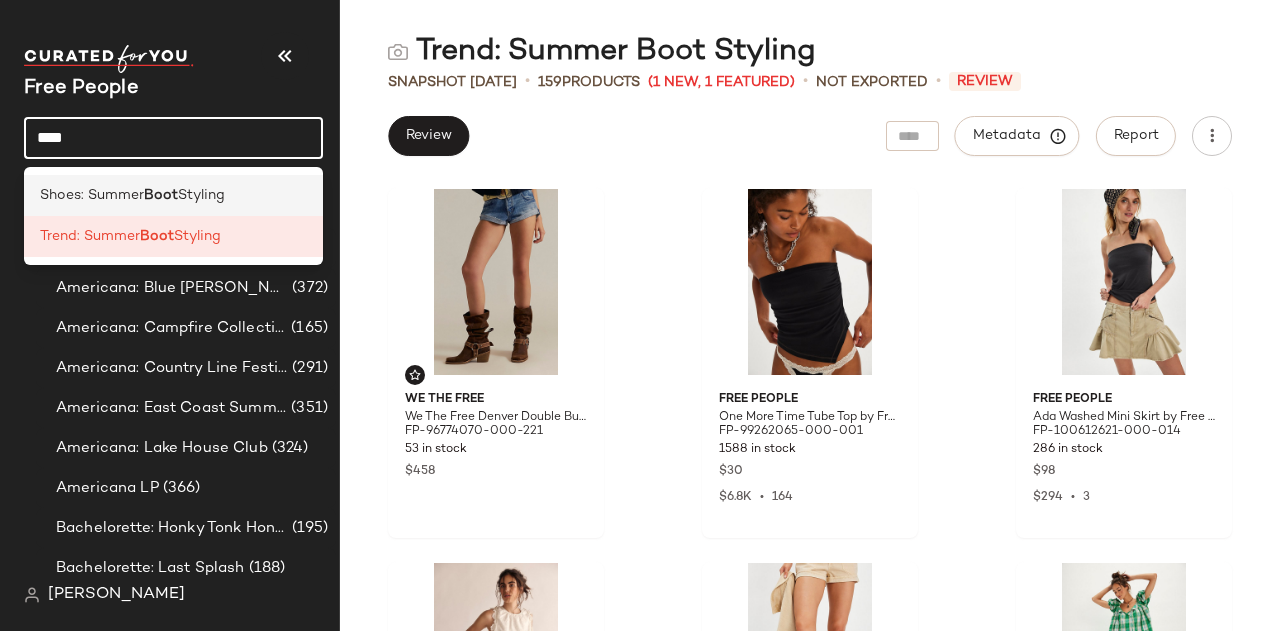 click on "Styling" at bounding box center (201, 195) 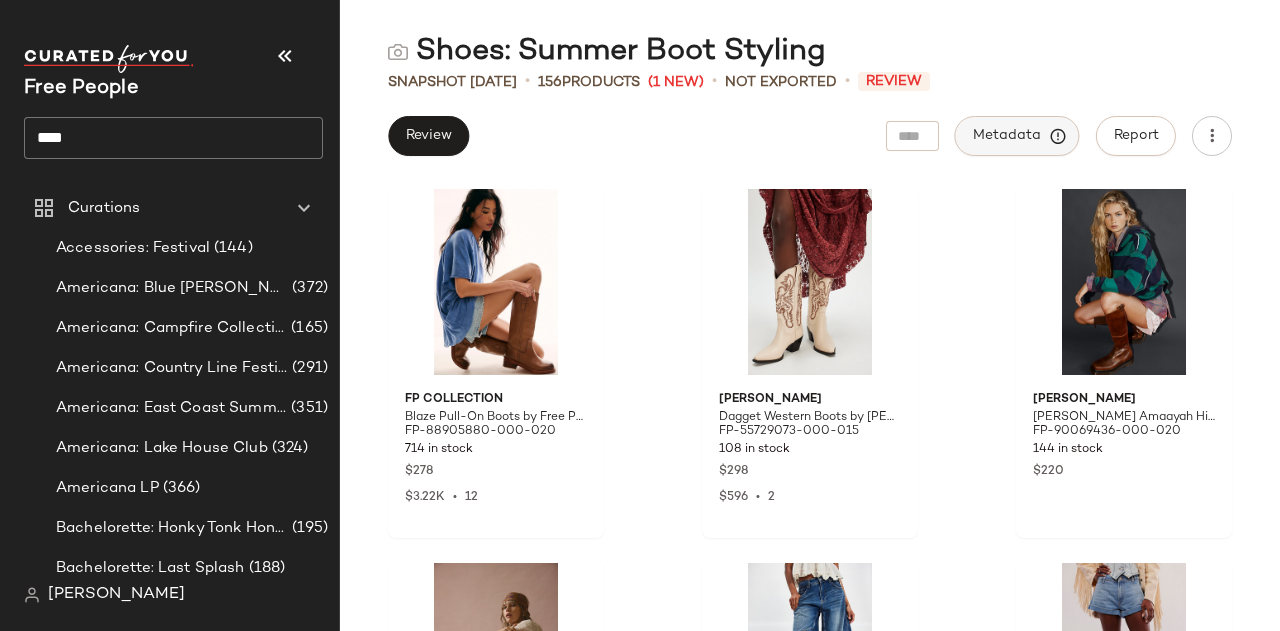 click on "Metadata" at bounding box center [1017, 136] 